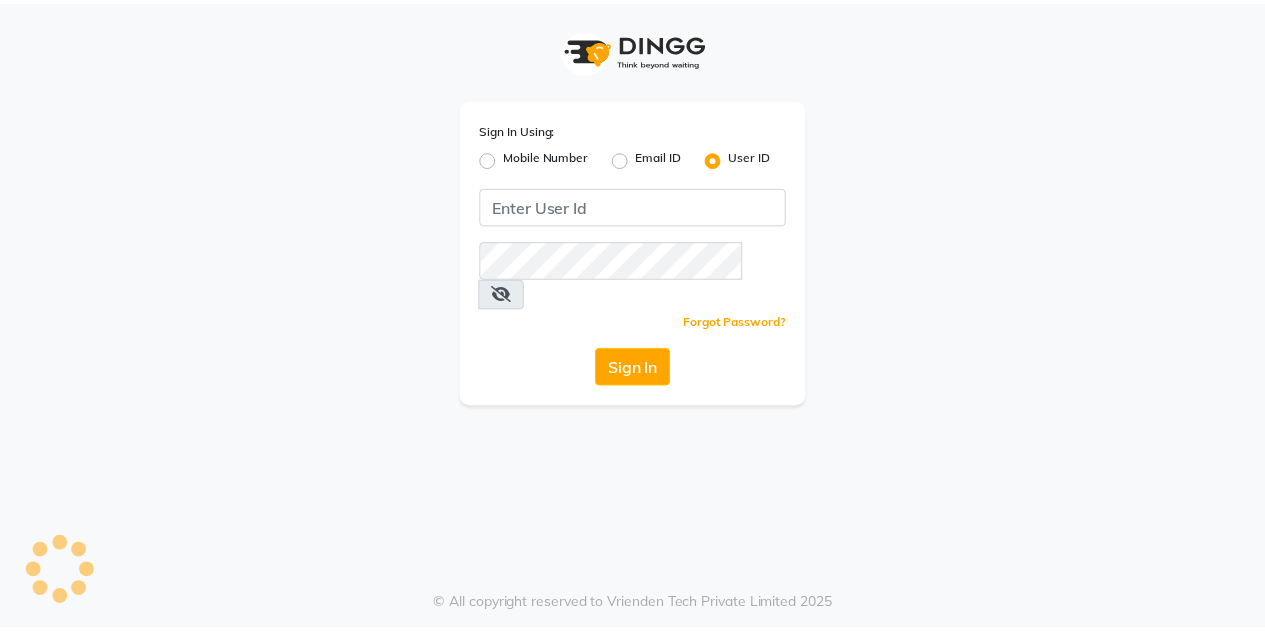 scroll, scrollTop: 0, scrollLeft: 0, axis: both 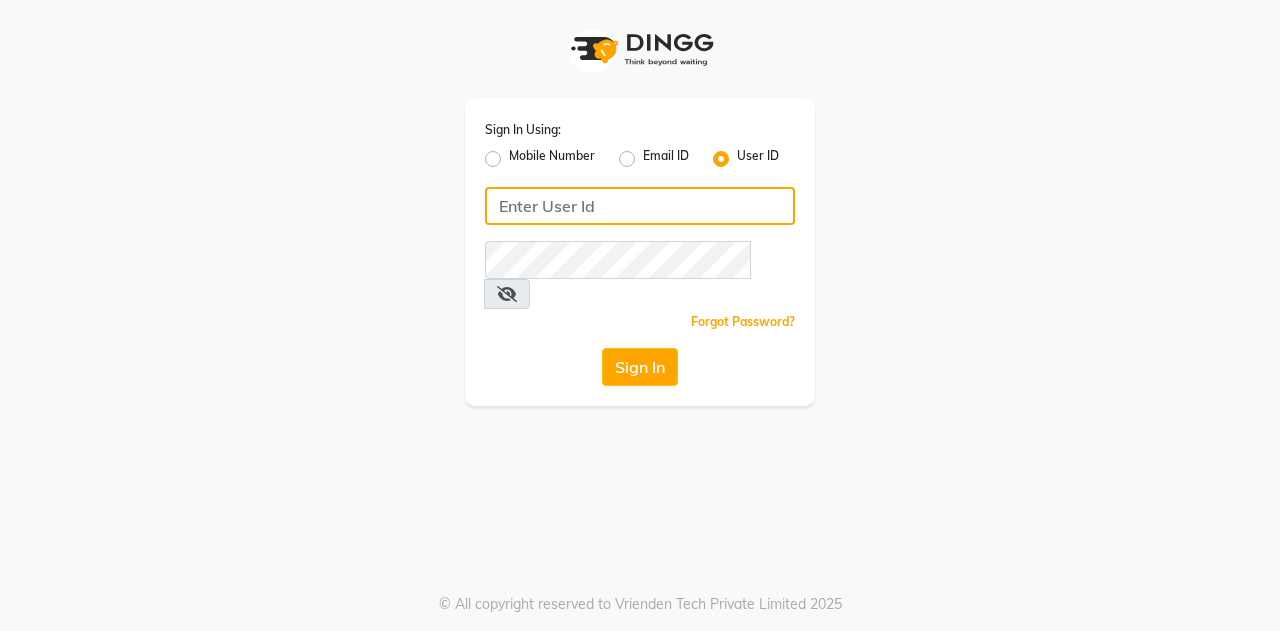 click 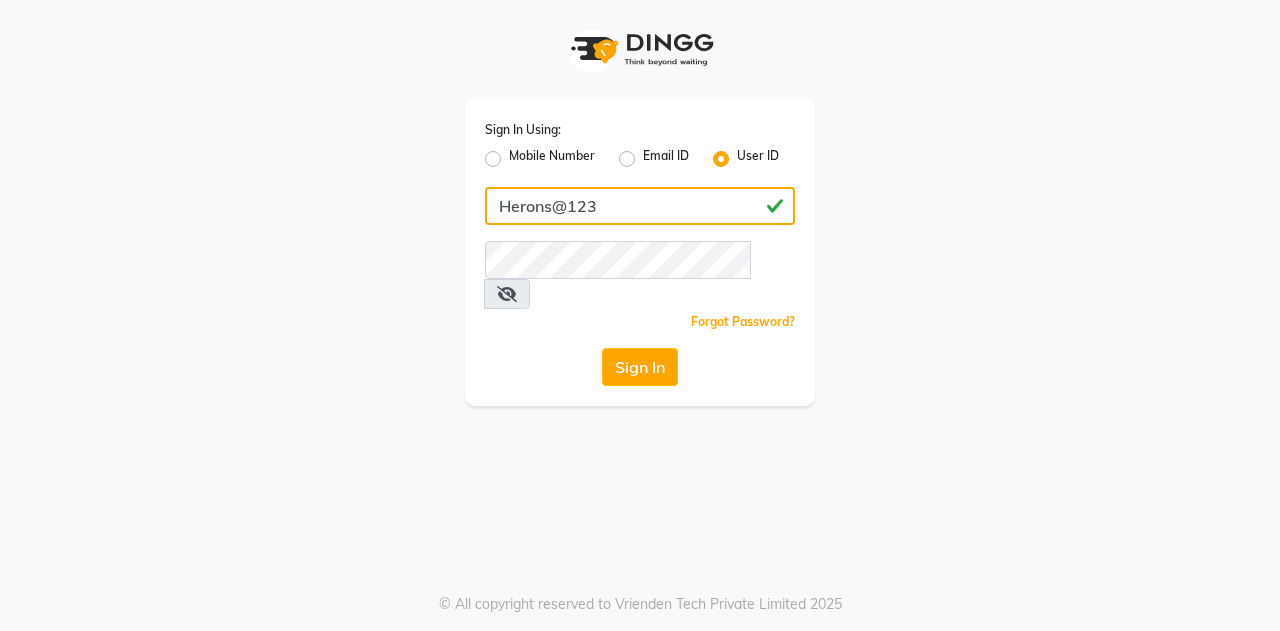 type on "Herons@123" 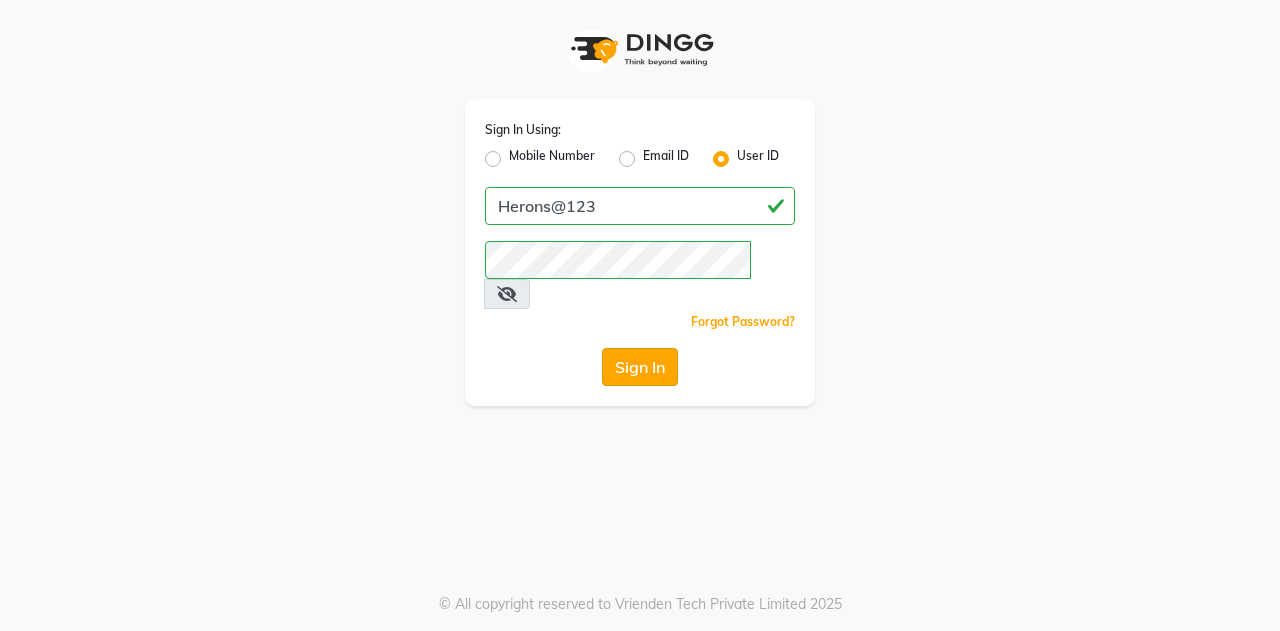 click on "Sign In" 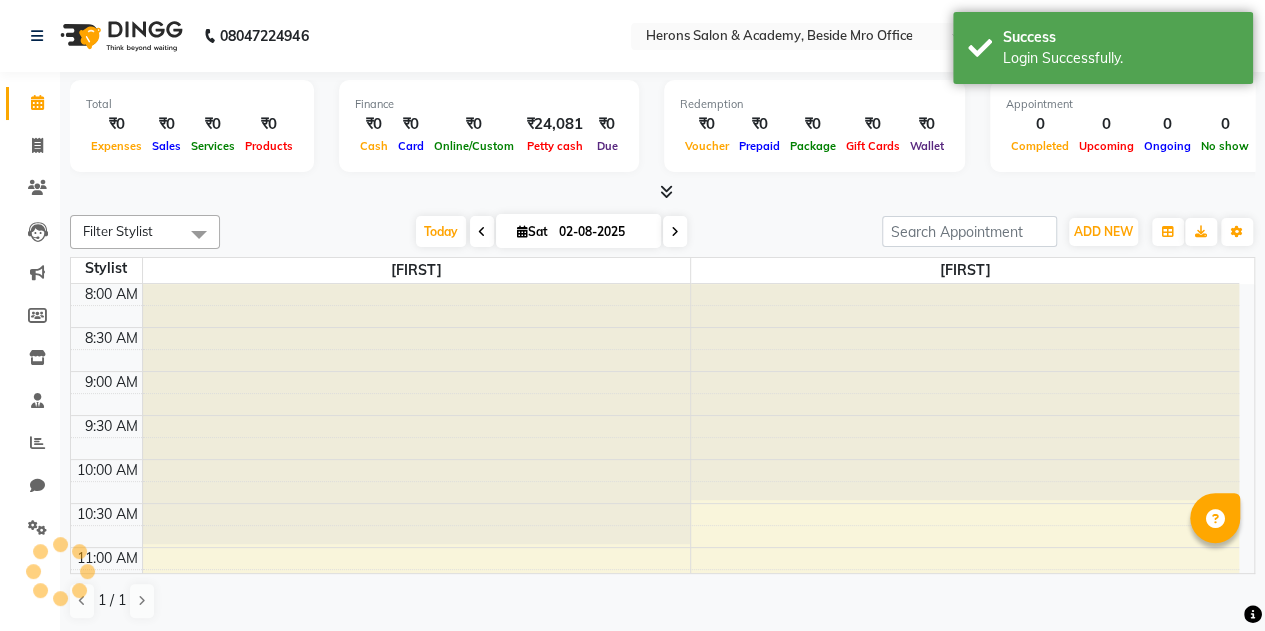scroll, scrollTop: 0, scrollLeft: 0, axis: both 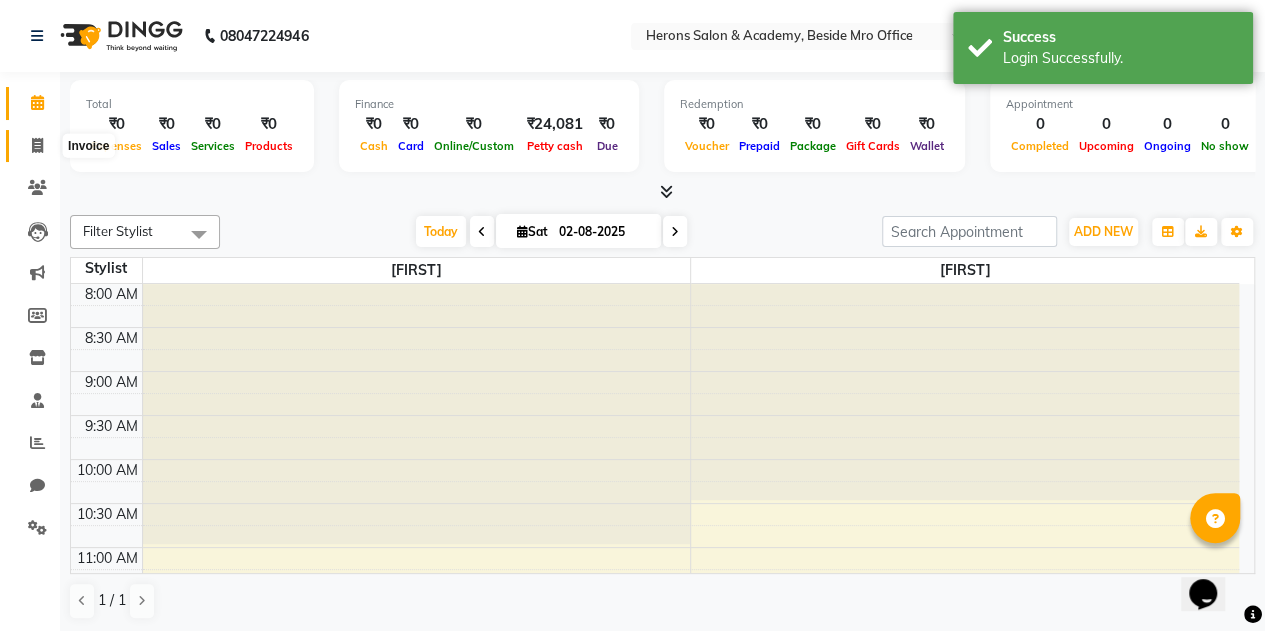 click 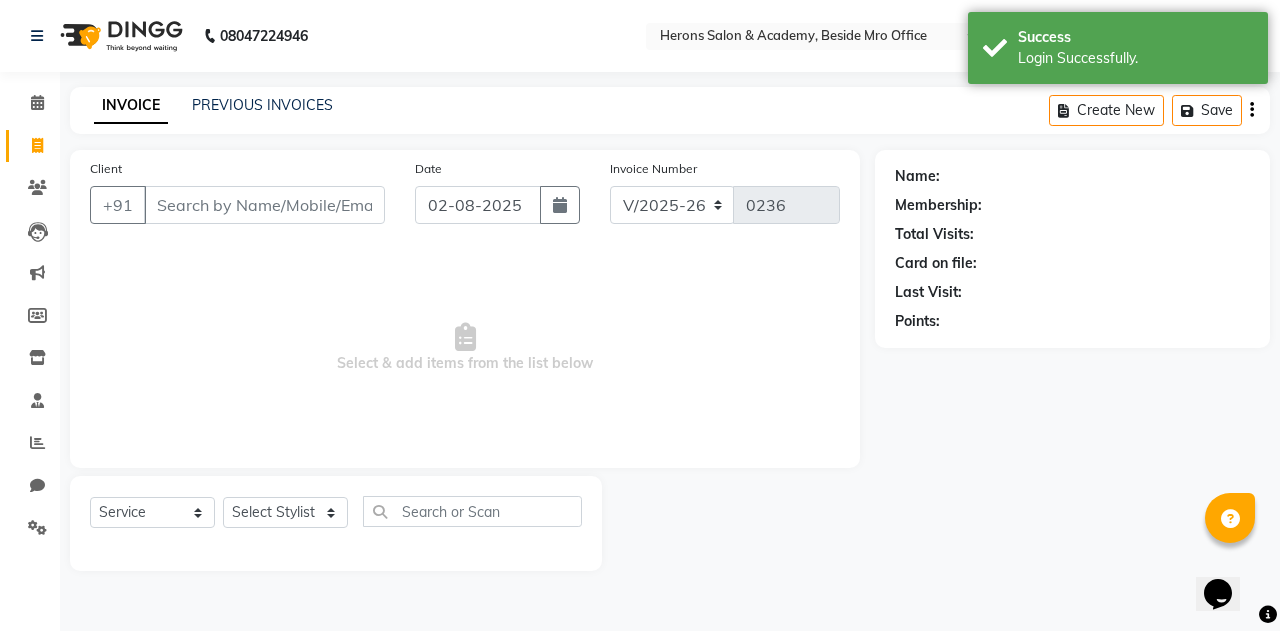 click on "Client" at bounding box center (264, 205) 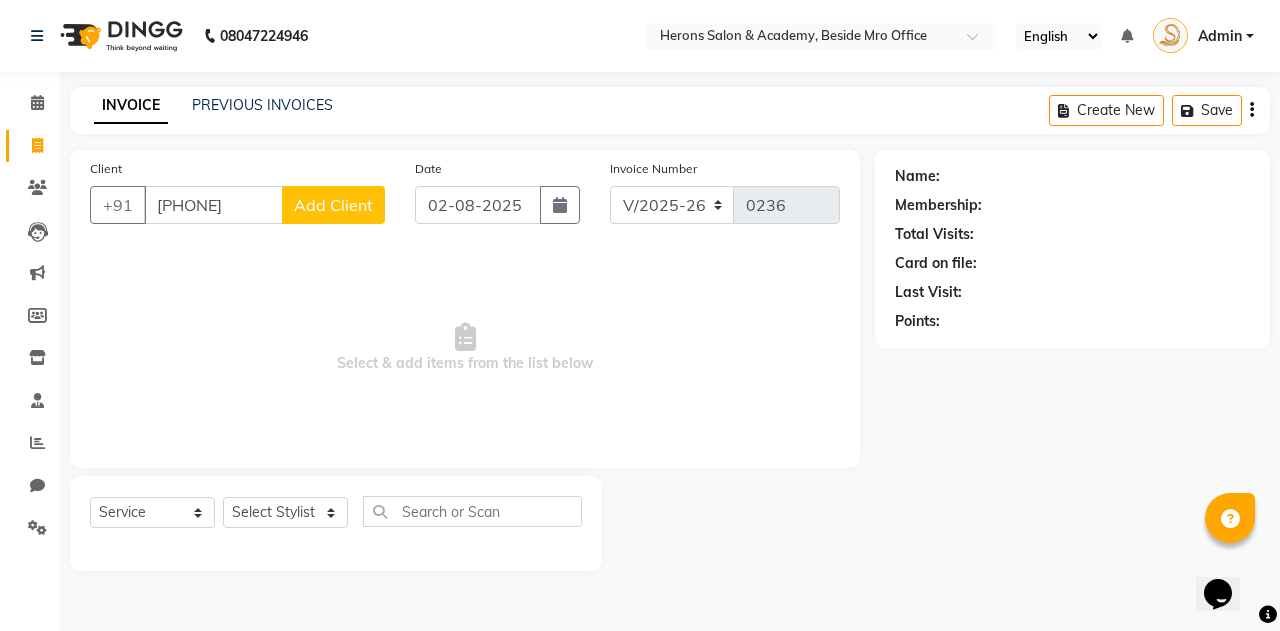 type on "[PHONE]" 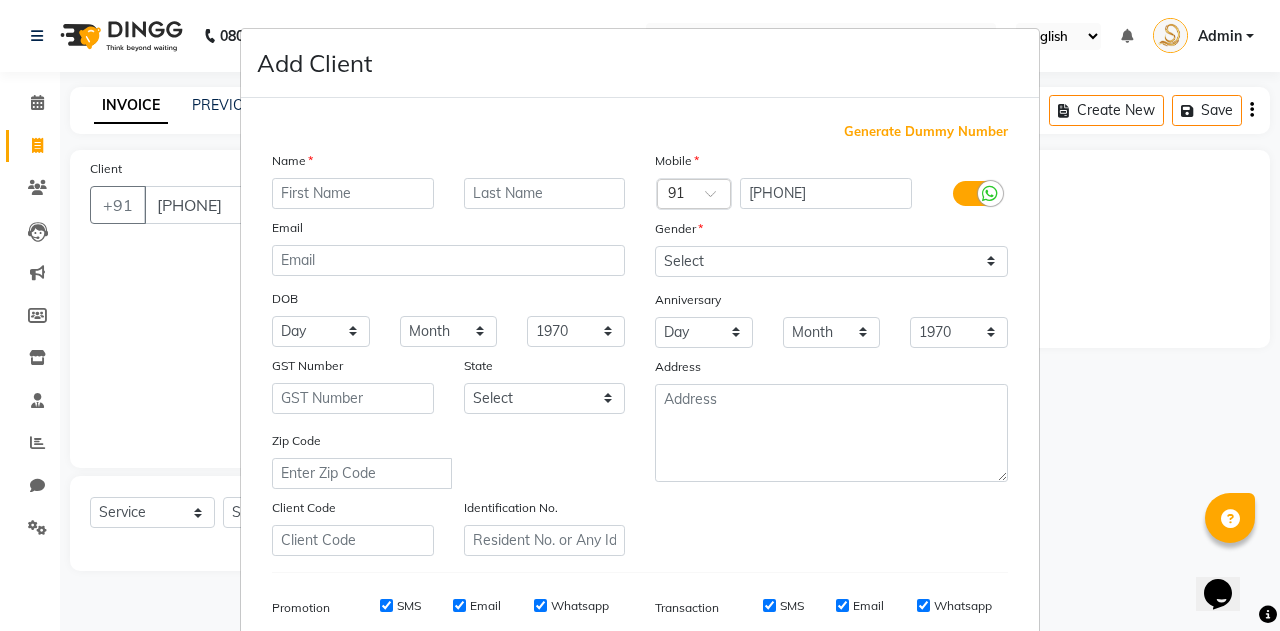 click at bounding box center [353, 193] 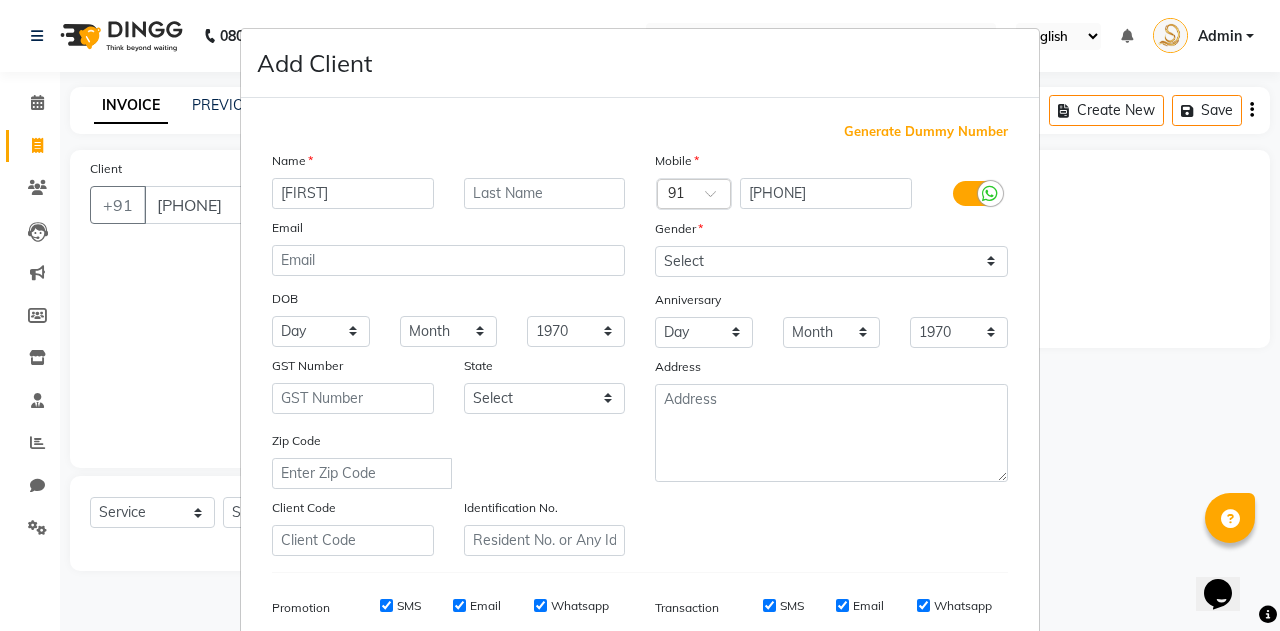 type on "[FIRST]" 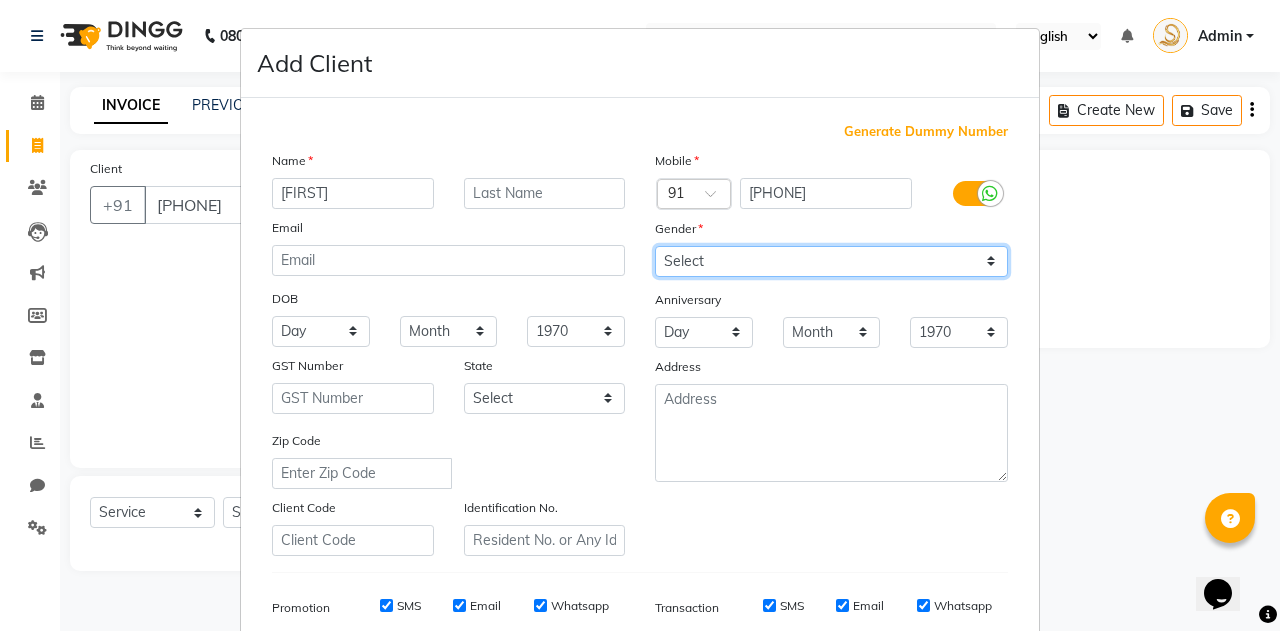 click on "Select Male Female Other Prefer Not To Say" at bounding box center [831, 261] 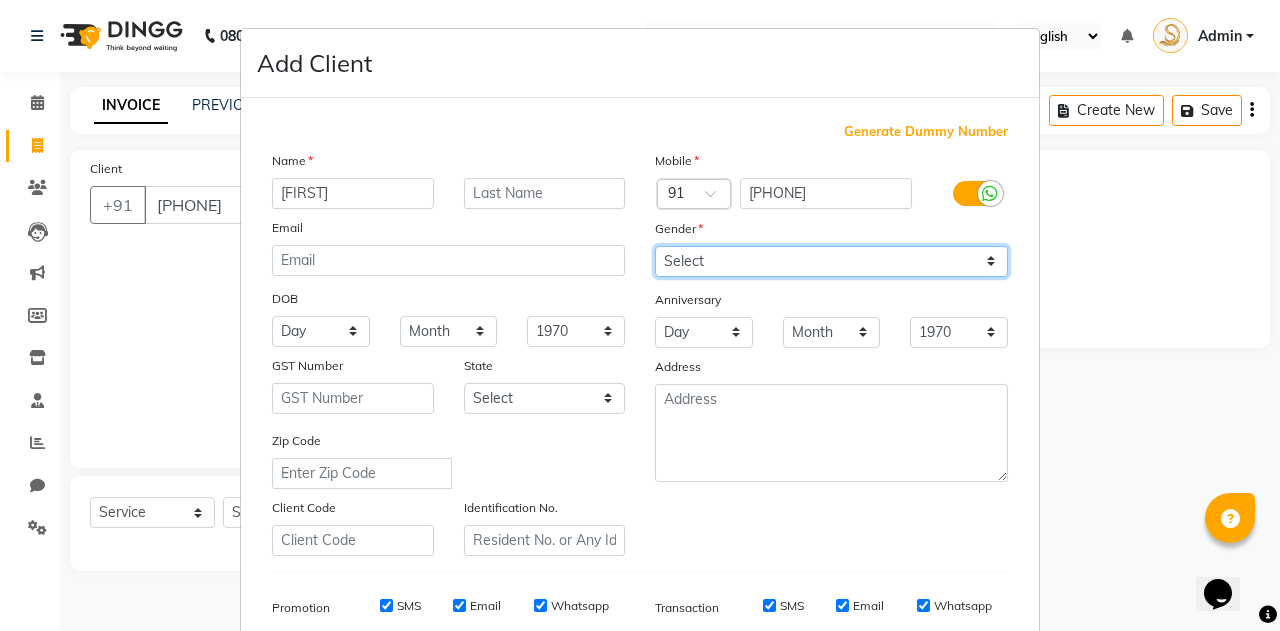 select on "female" 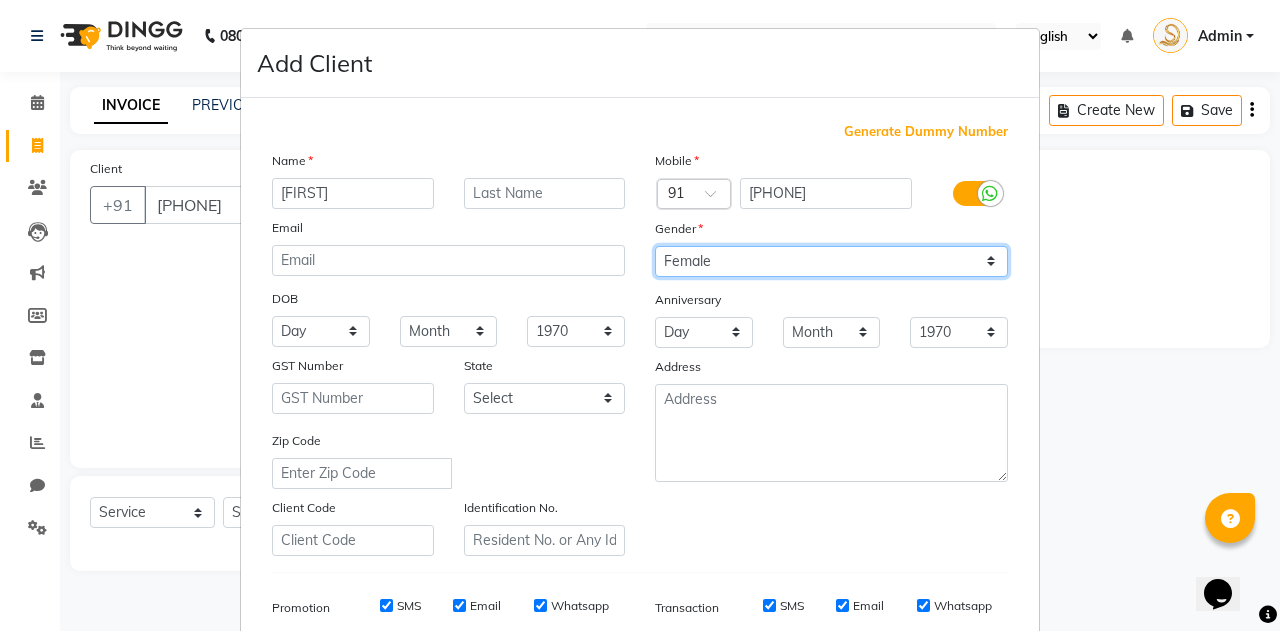 click on "Select Male Female Other Prefer Not To Say" at bounding box center [831, 261] 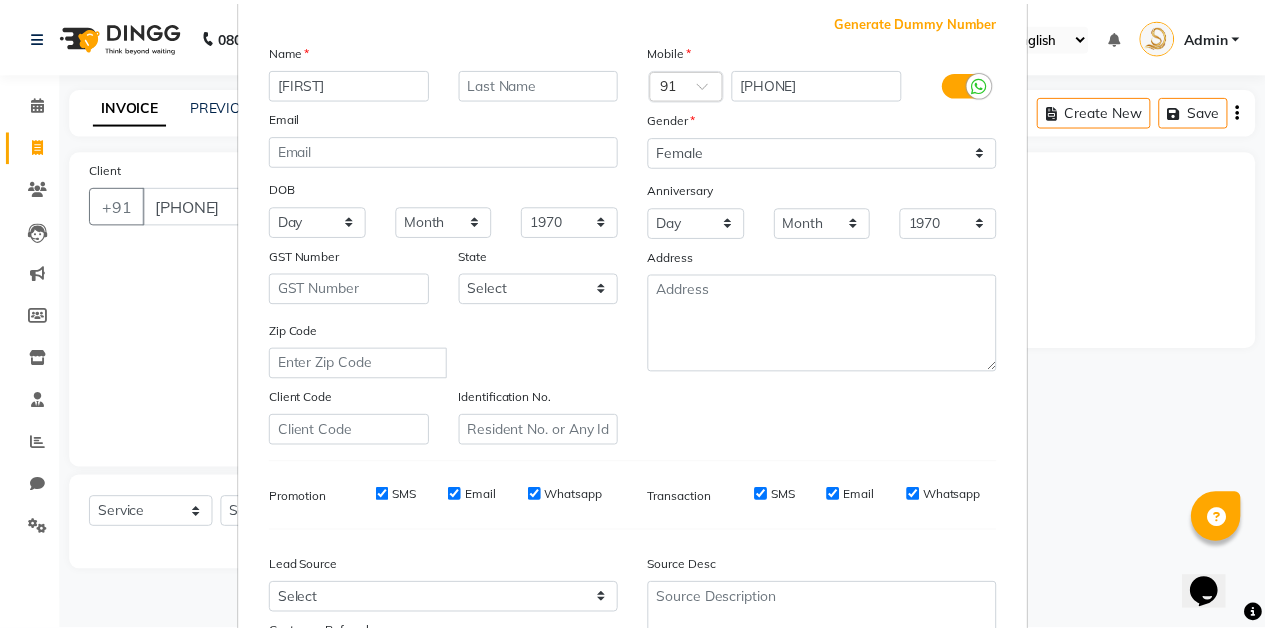 scroll, scrollTop: 288, scrollLeft: 0, axis: vertical 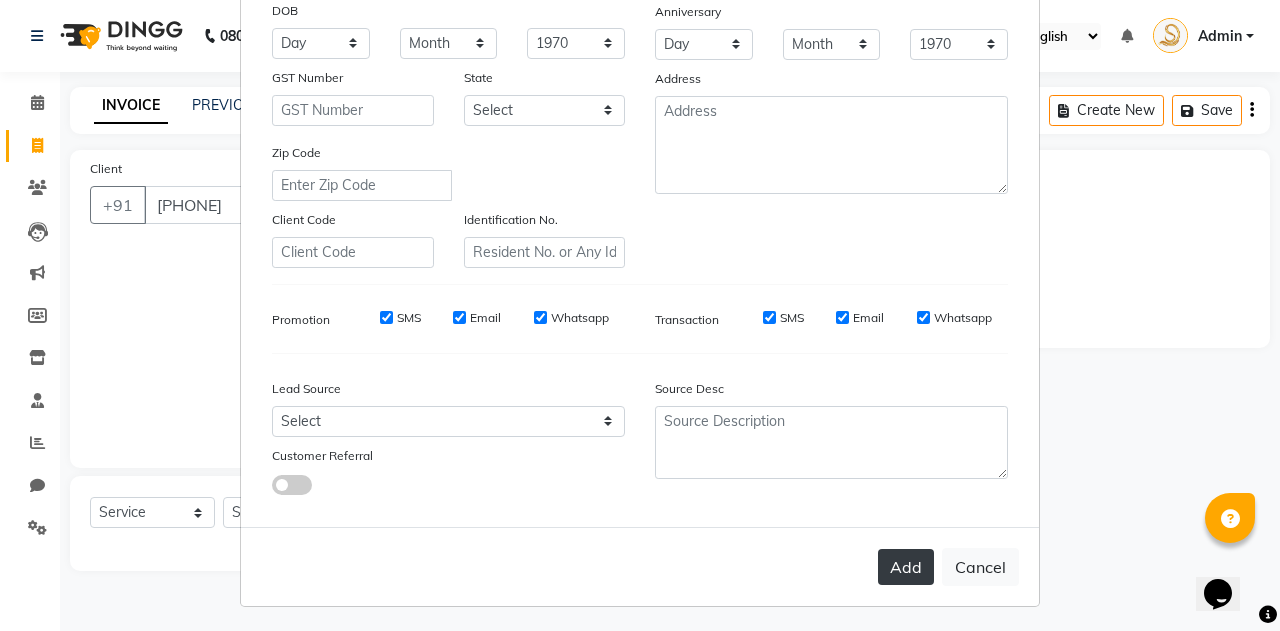 click on "Add" at bounding box center (906, 567) 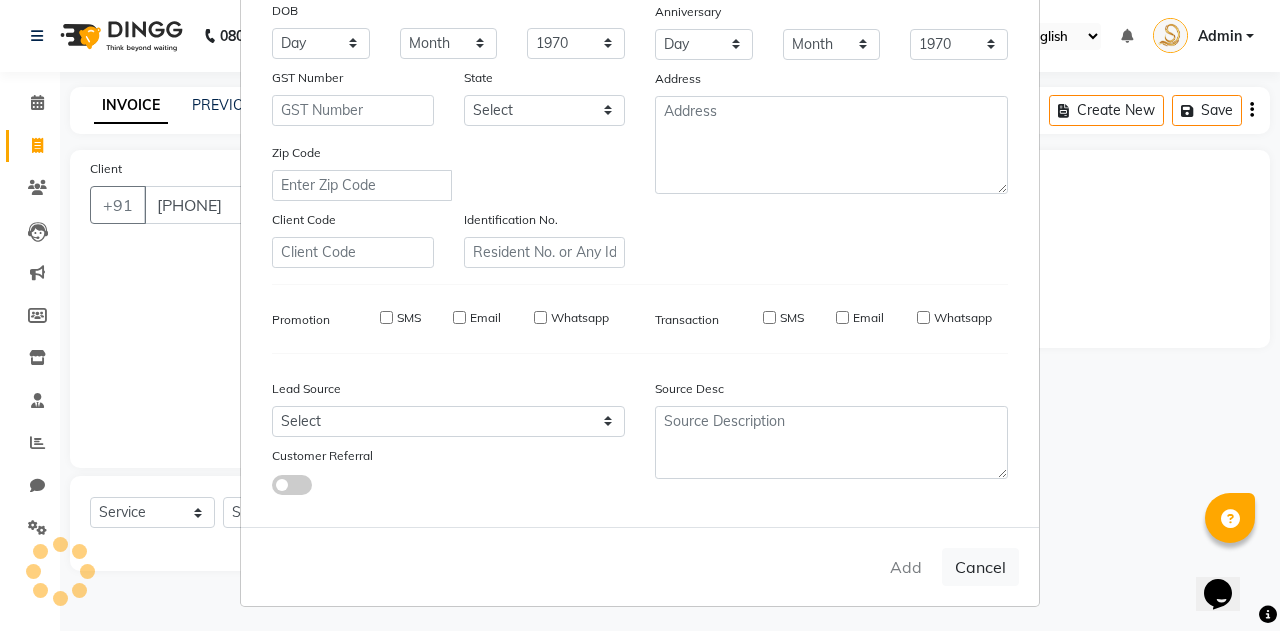 type 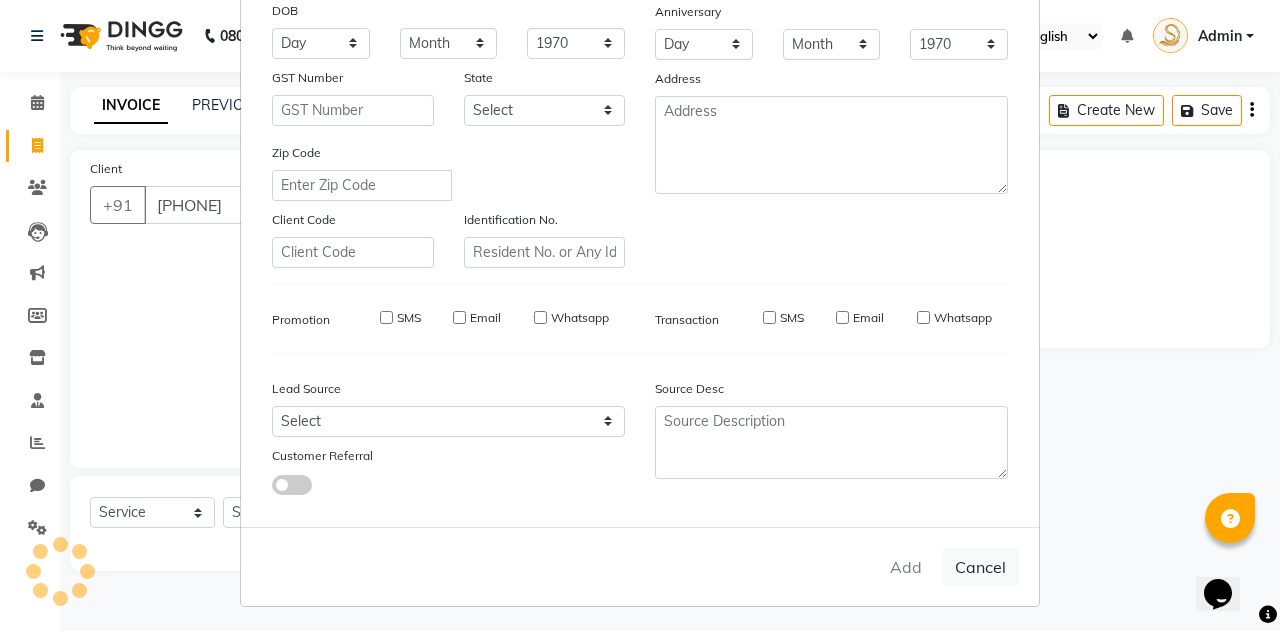 select 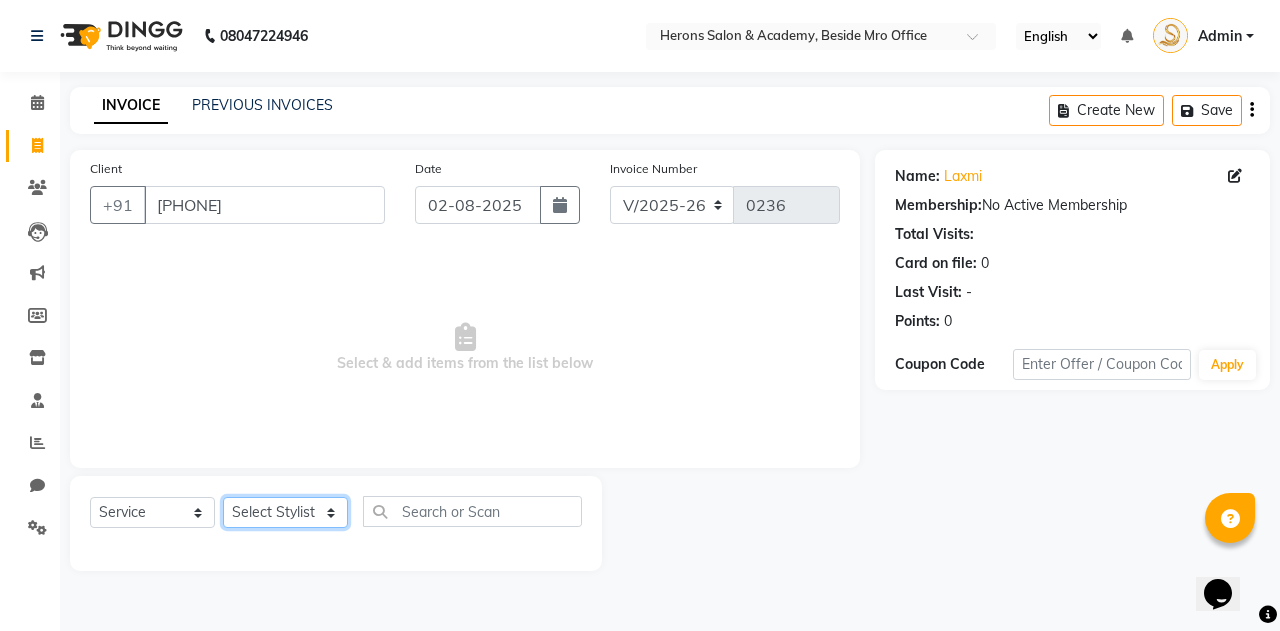 click on "Select Stylist [FIRST] [FIRST]" 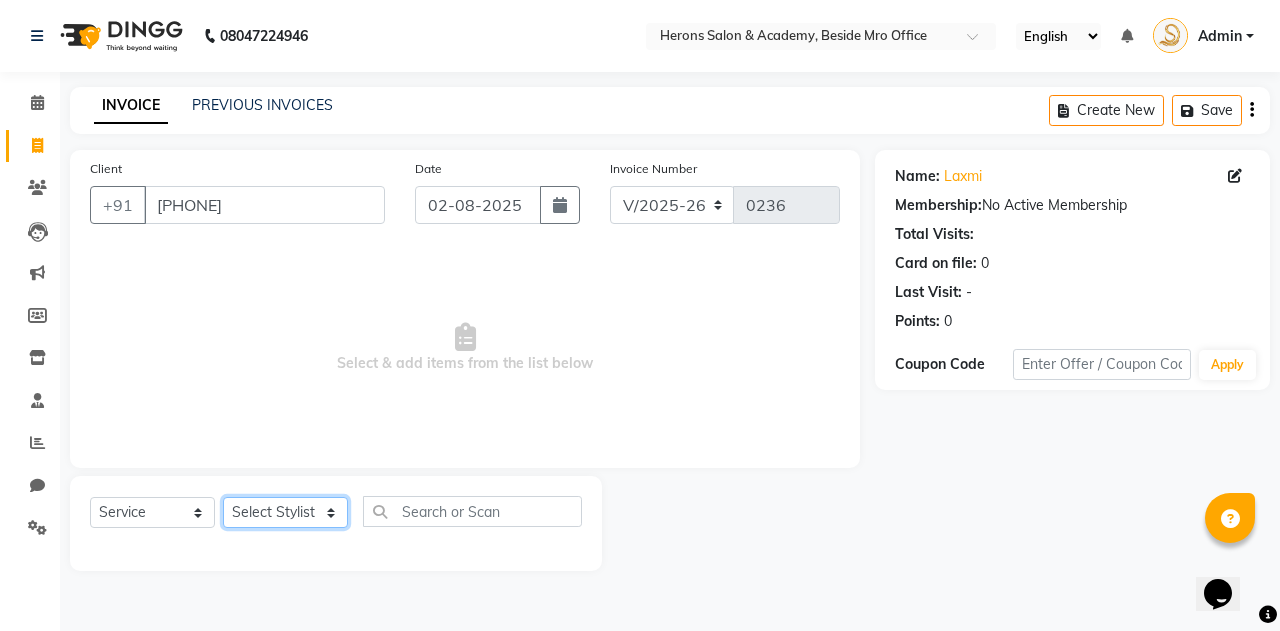 select on "69272" 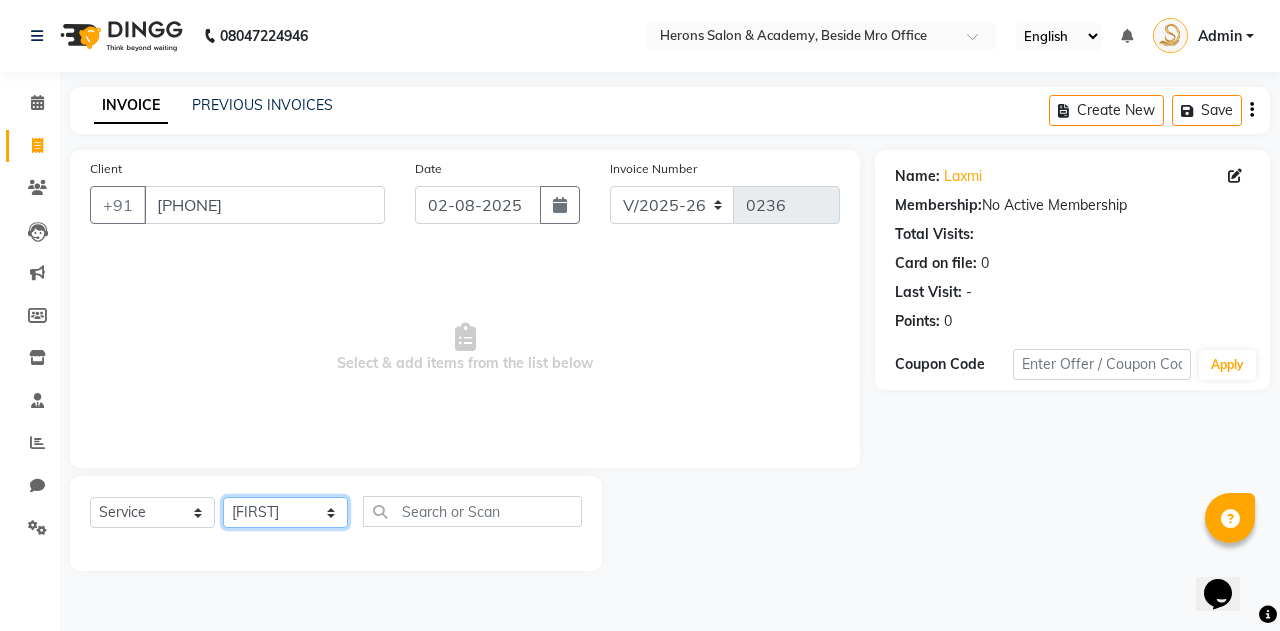 click on "Select Stylist [FIRST] [FIRST]" 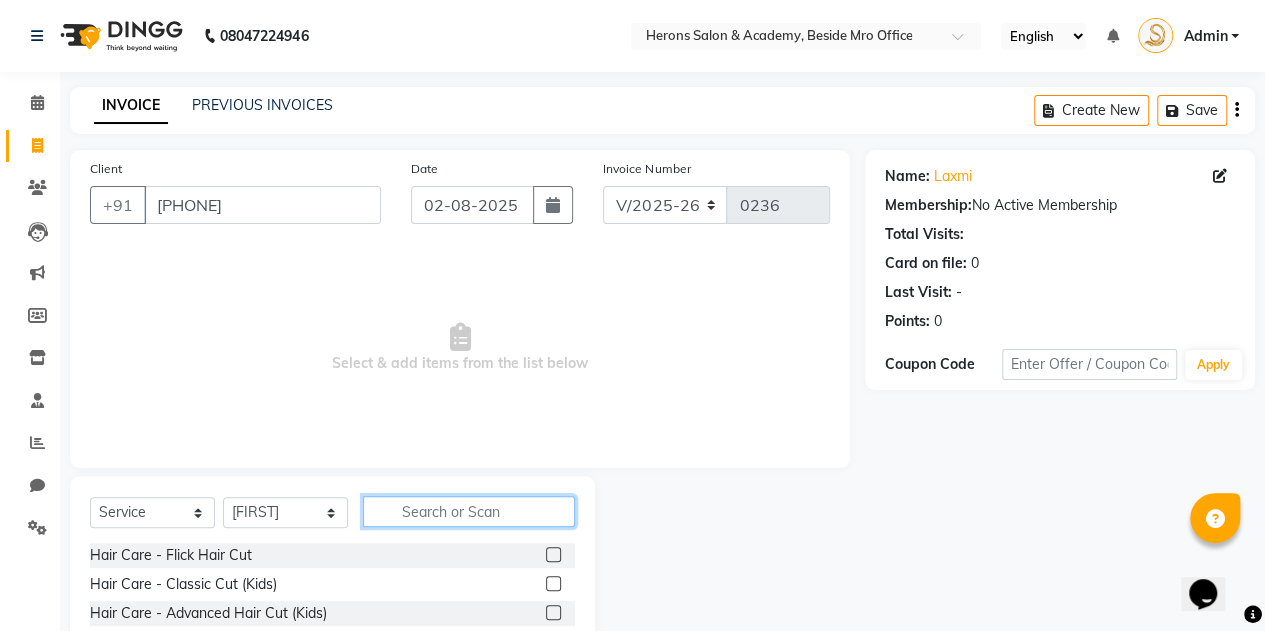 click 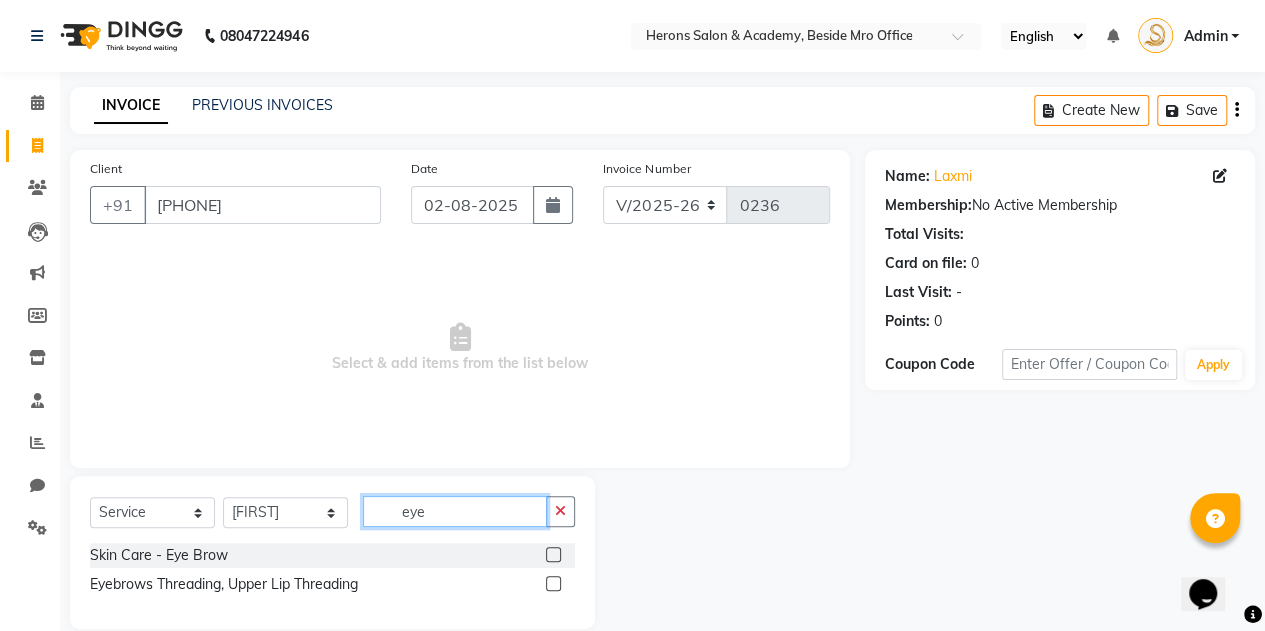 type on "eye" 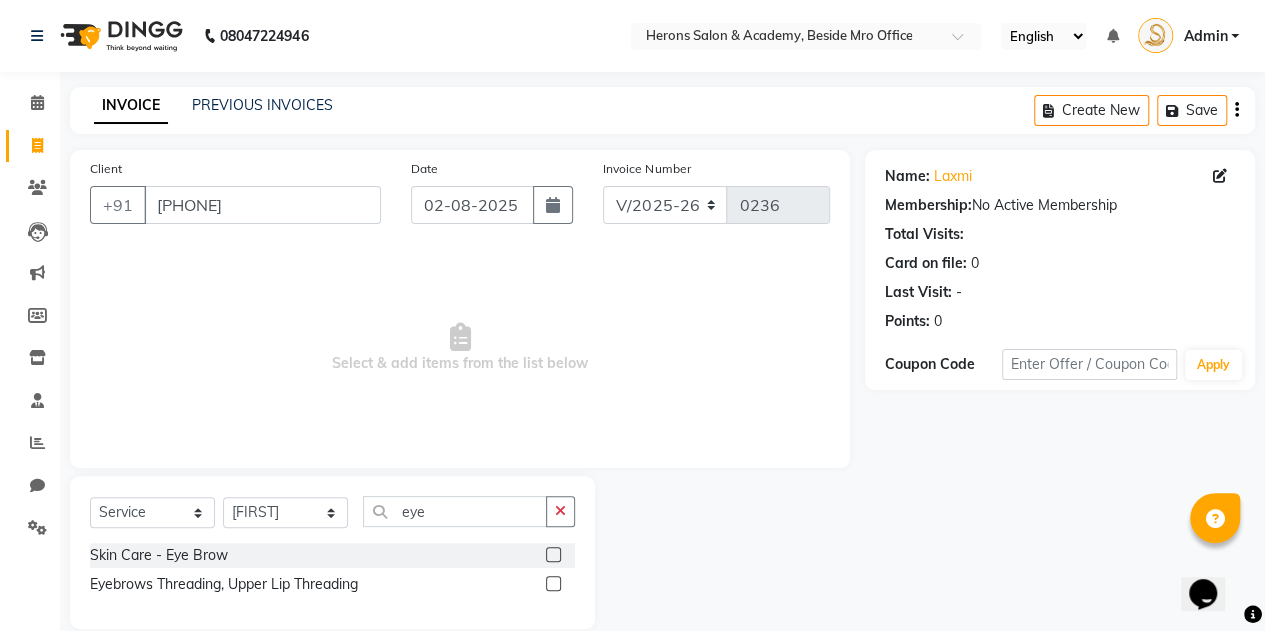 click 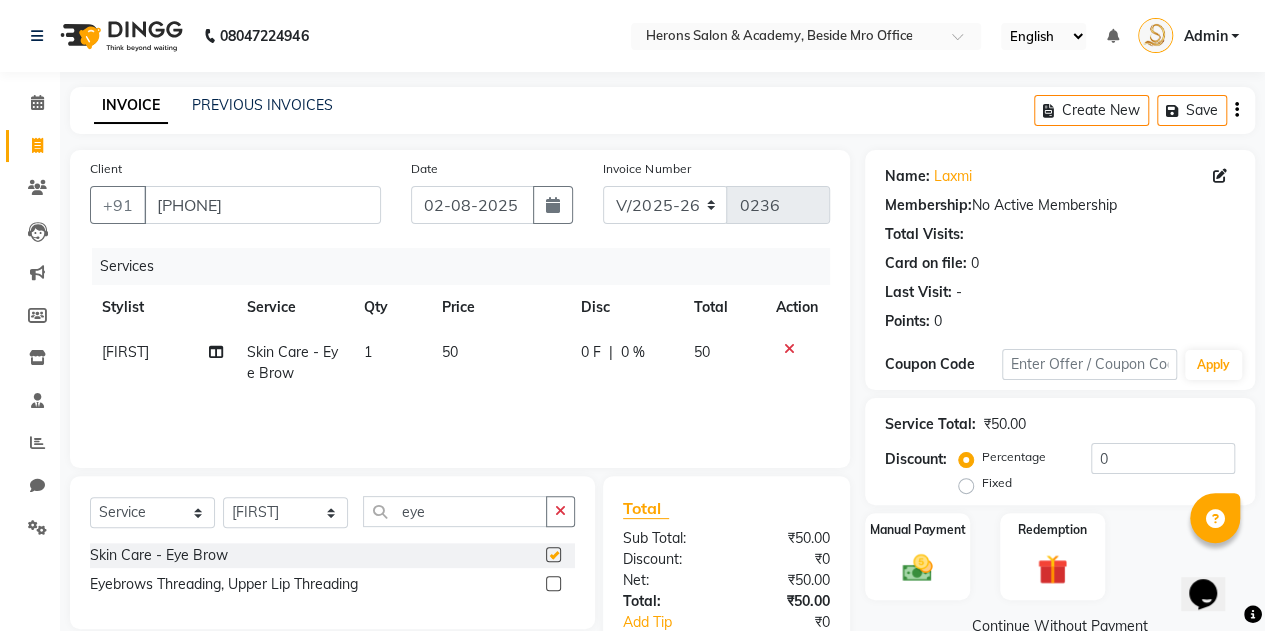 checkbox on "false" 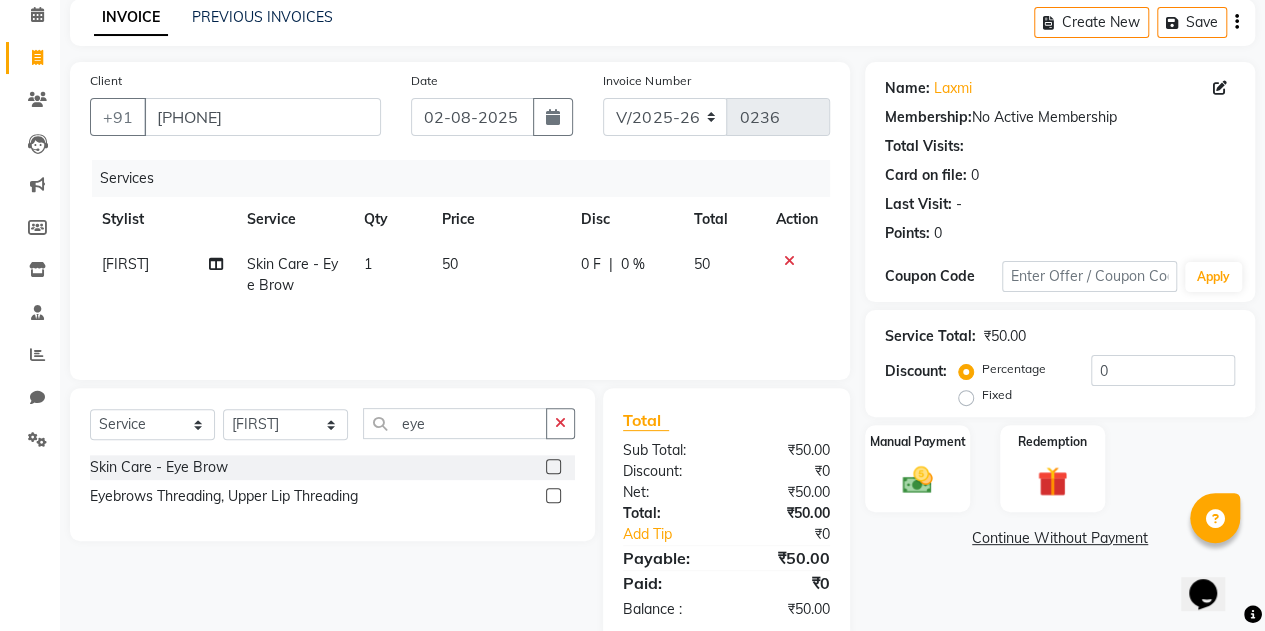 scroll, scrollTop: 125, scrollLeft: 0, axis: vertical 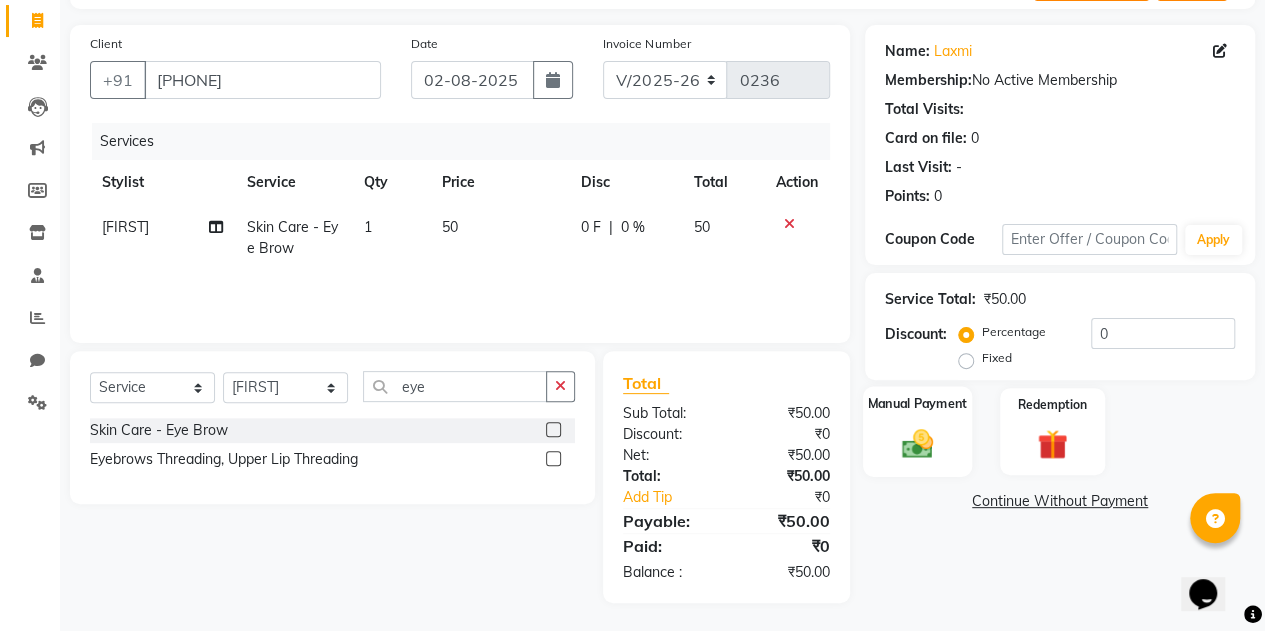 click 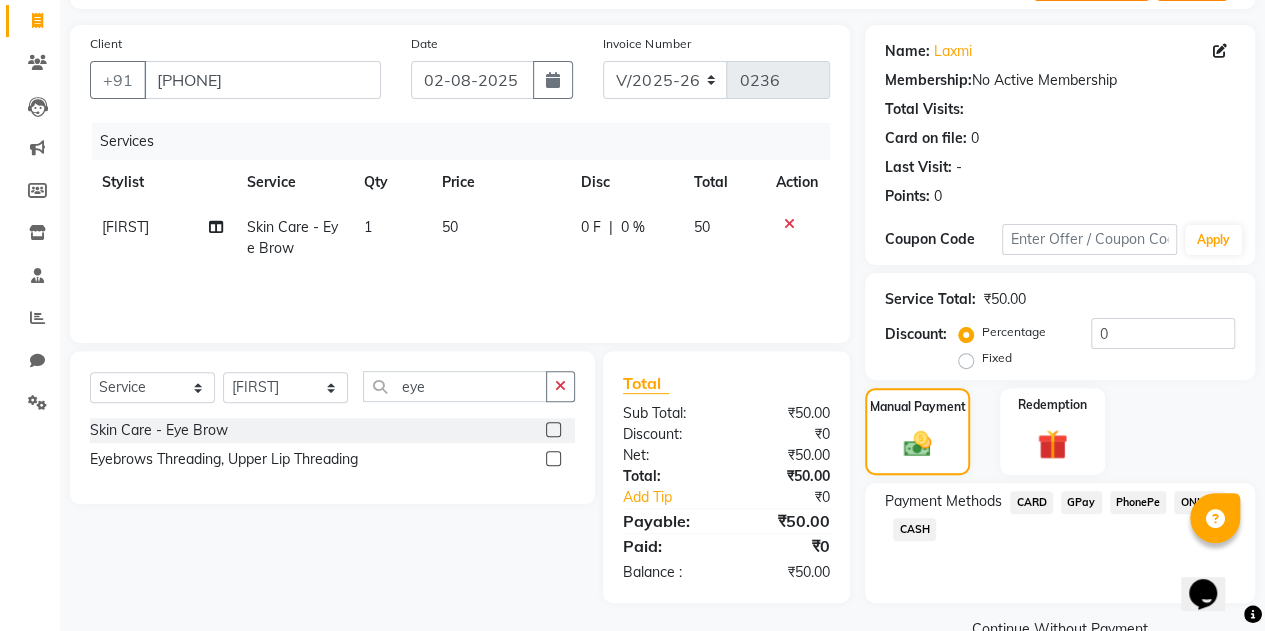 click on "PhonePe" 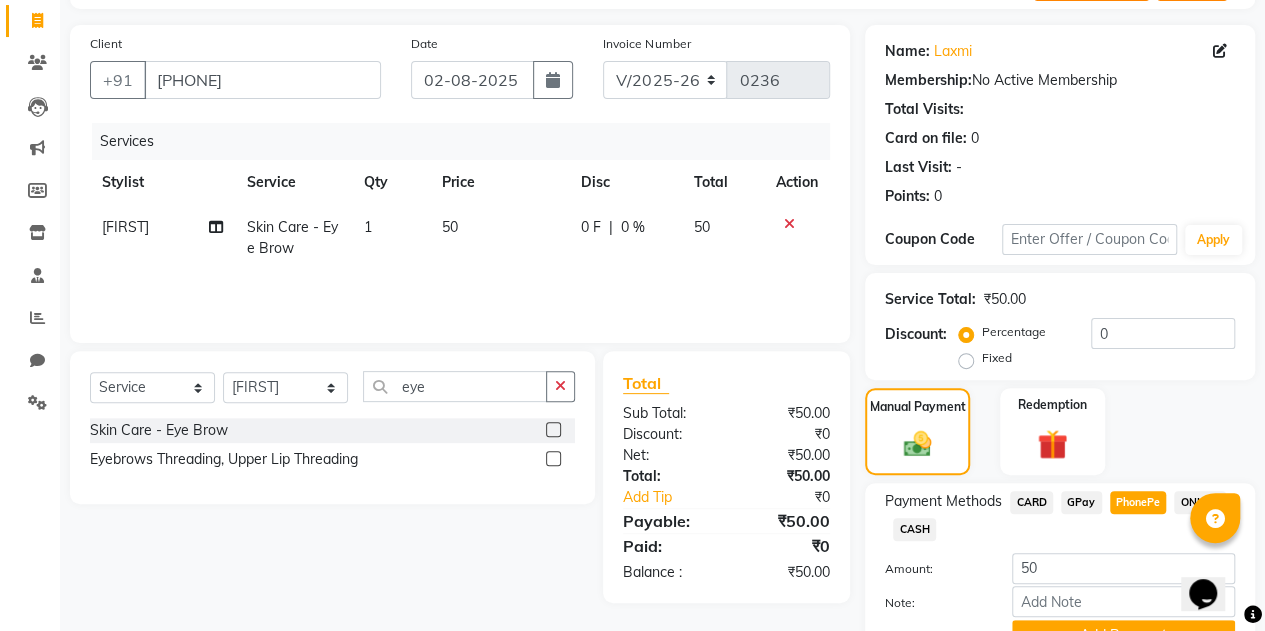 scroll, scrollTop: 222, scrollLeft: 0, axis: vertical 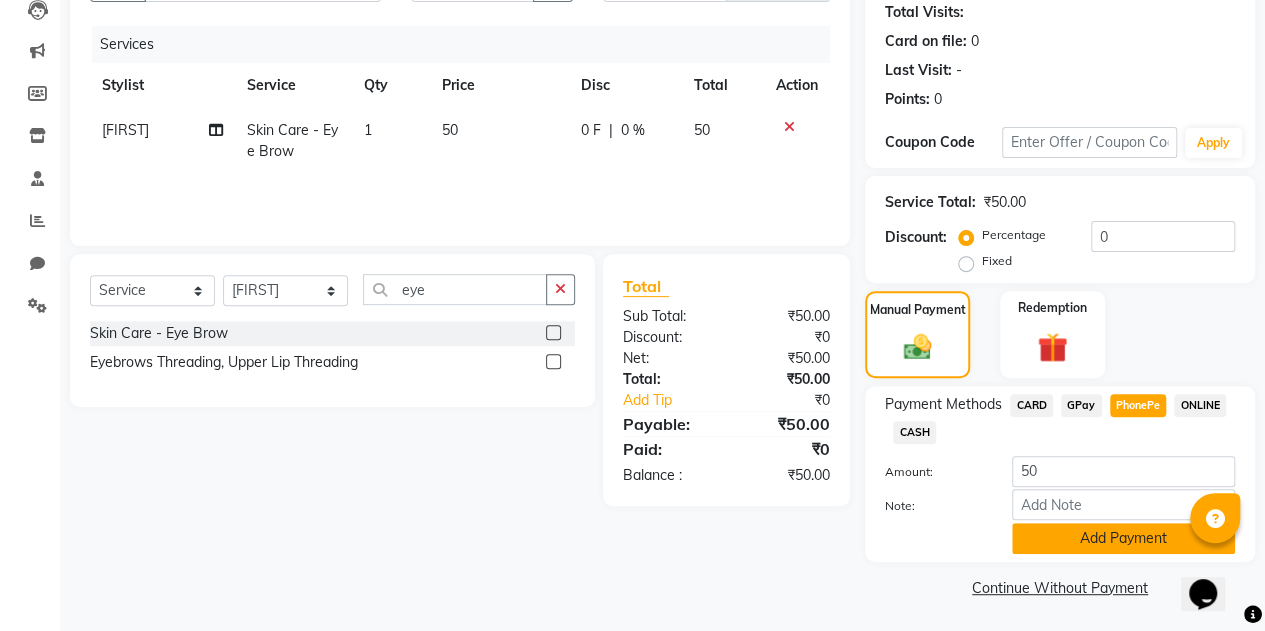 click on "Add Payment" 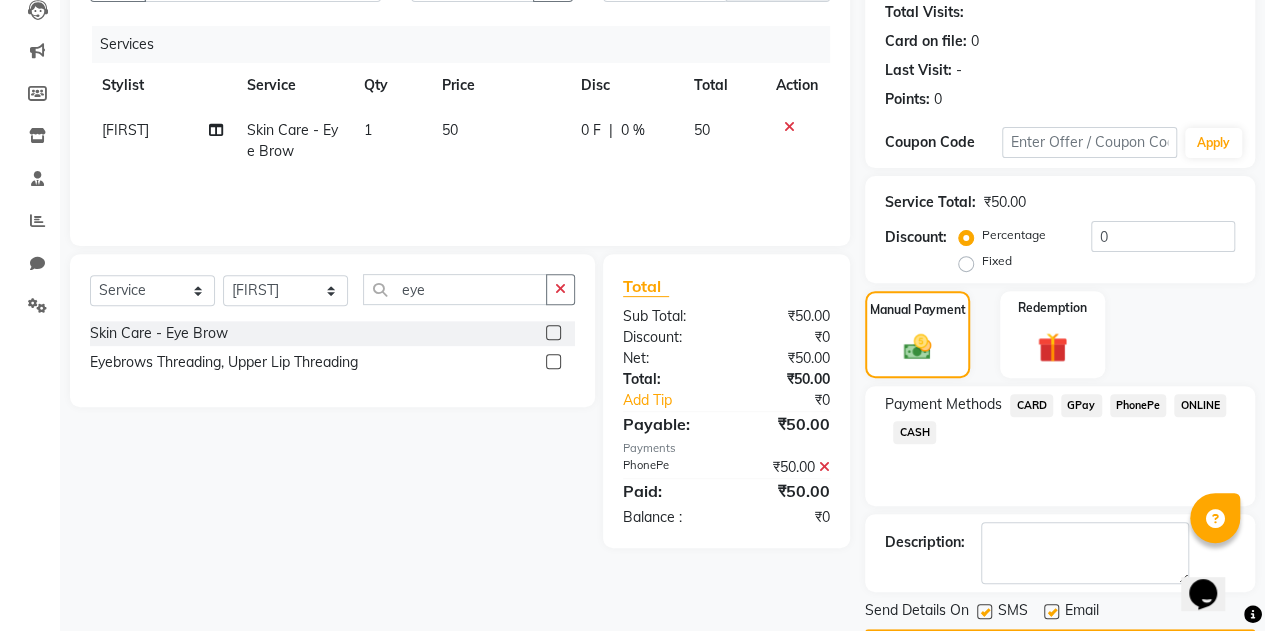 click 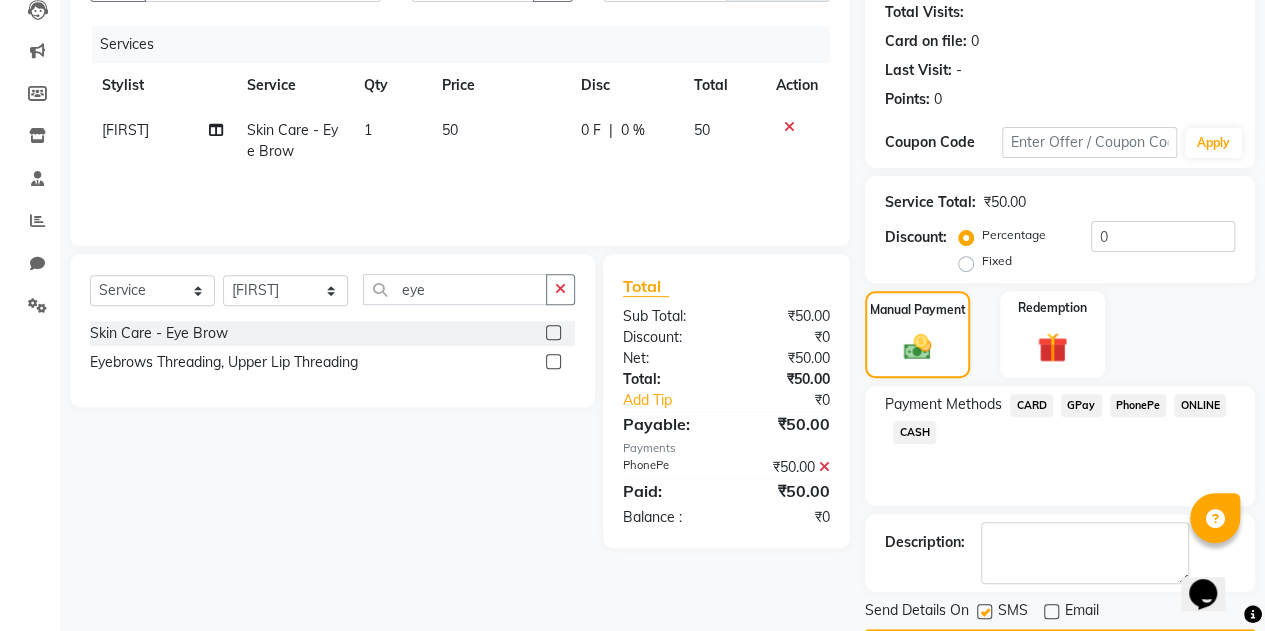 scroll, scrollTop: 278, scrollLeft: 0, axis: vertical 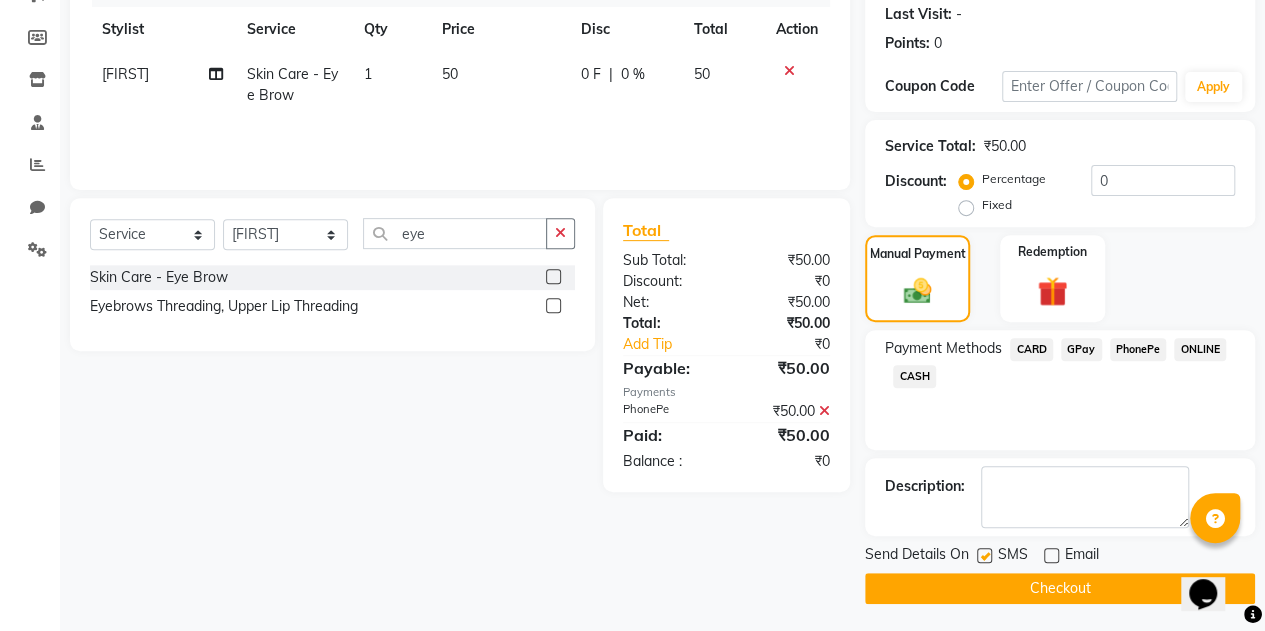 click on "Checkout" 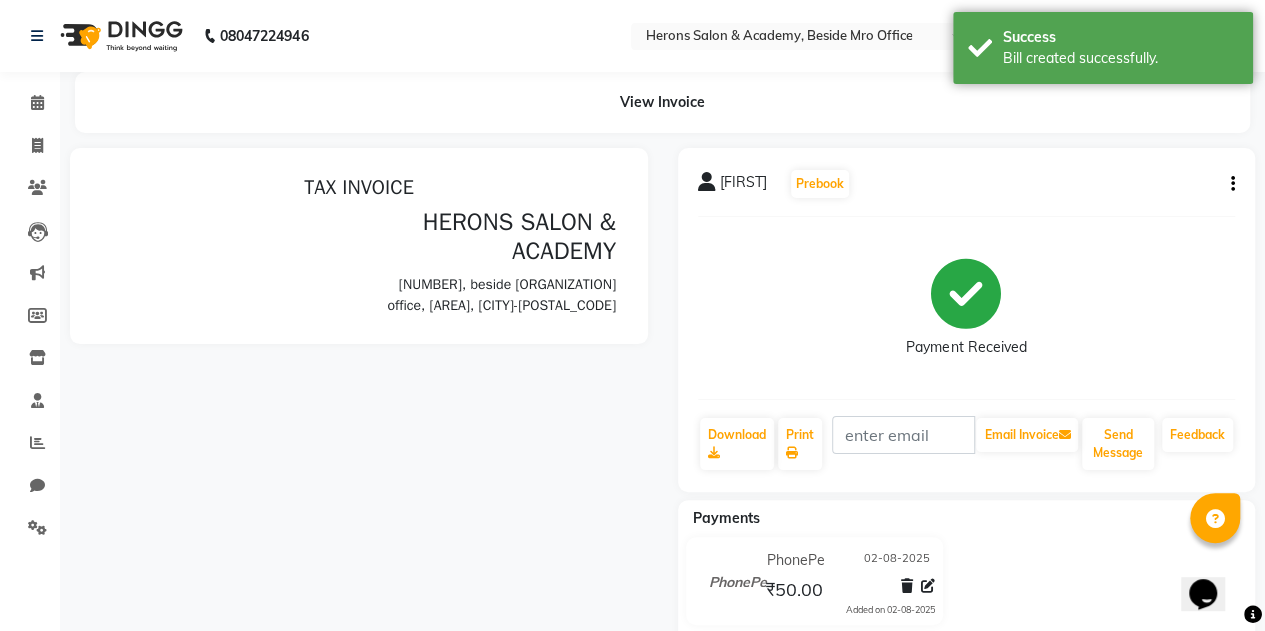 scroll, scrollTop: 0, scrollLeft: 0, axis: both 